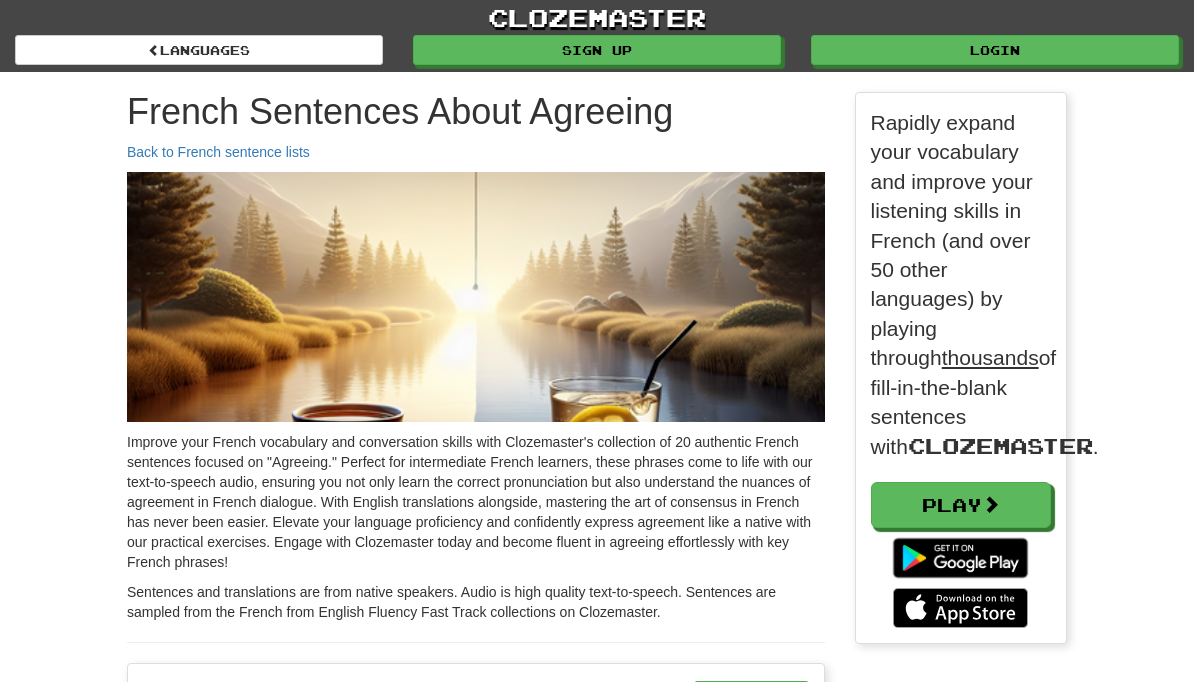 scroll, scrollTop: 0, scrollLeft: 0, axis: both 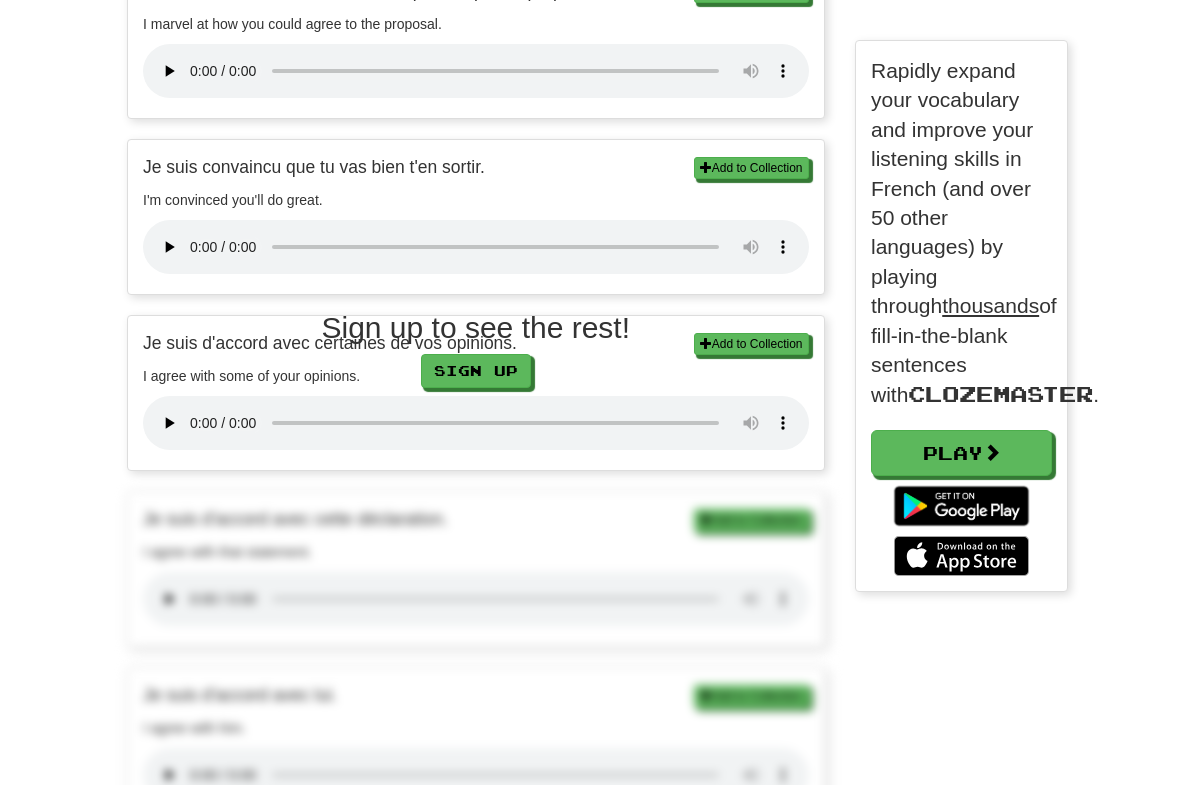 click on "Sign up to see the rest!
Sign up" at bounding box center (476, 1246) 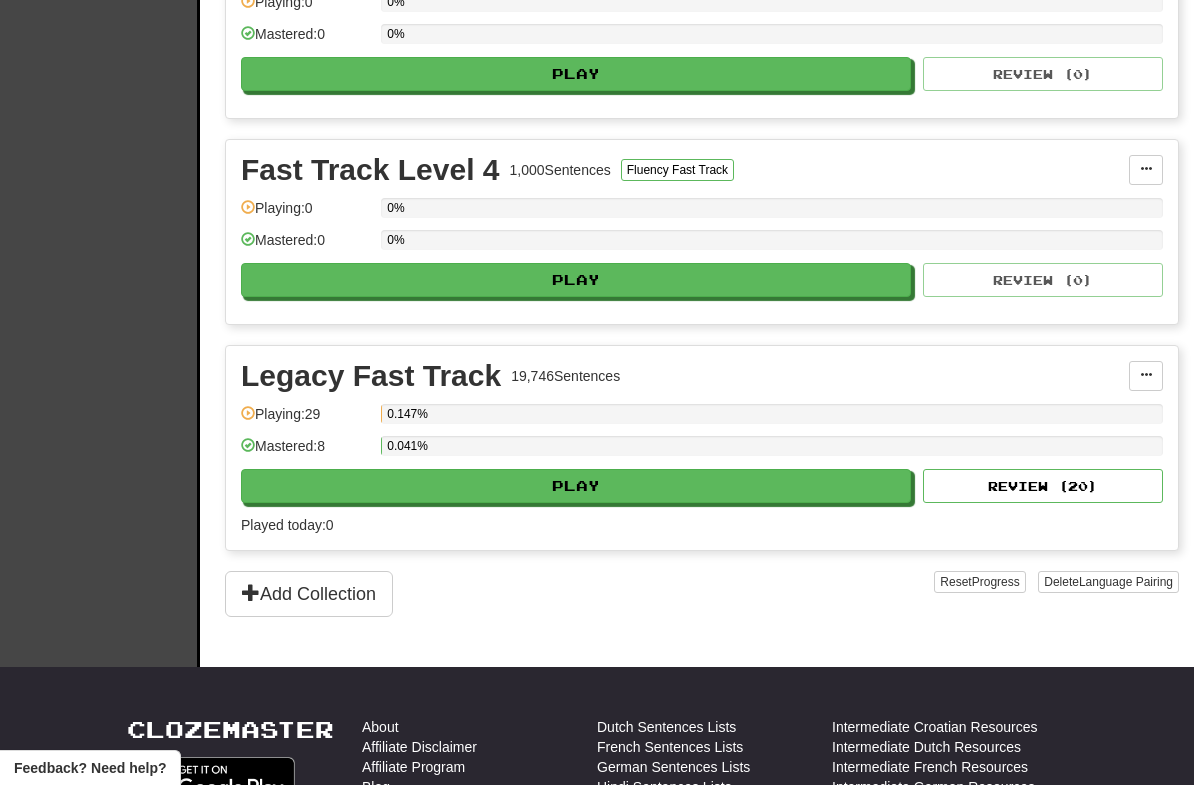 scroll, scrollTop: 1783, scrollLeft: 0, axis: vertical 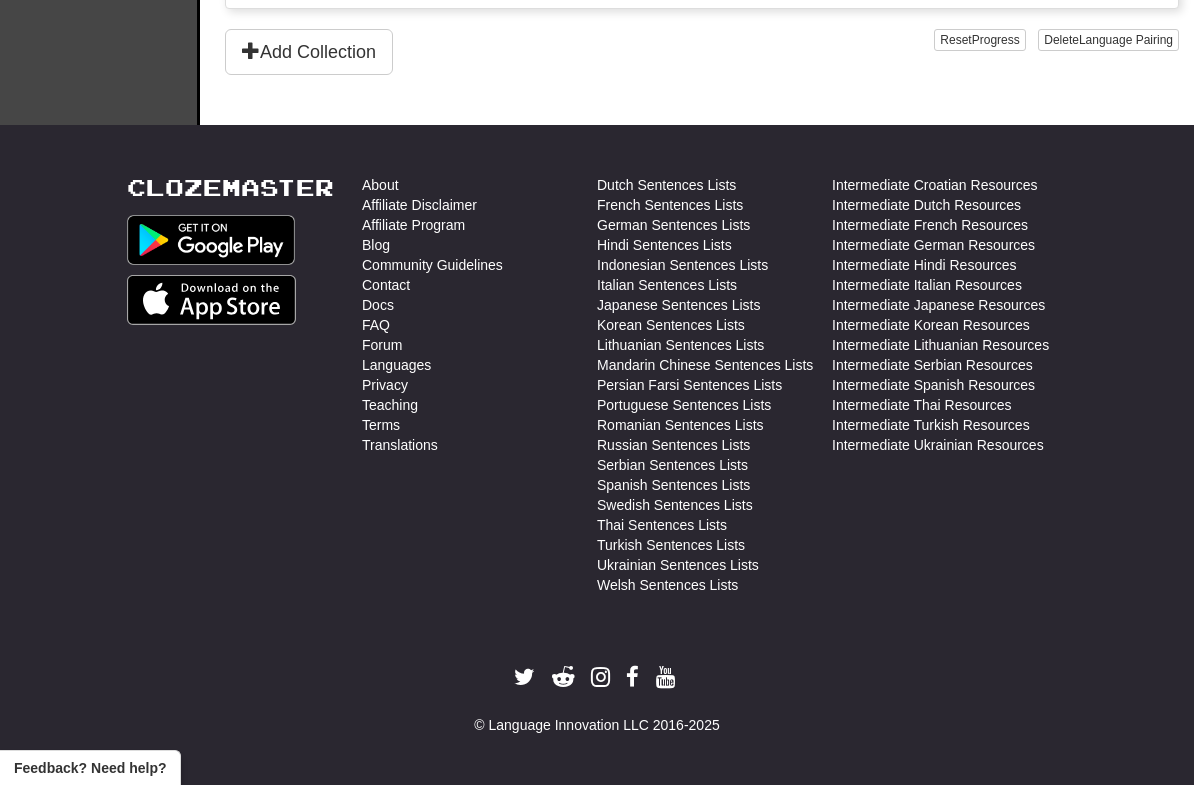 click on "French Sentences Lists" at bounding box center (670, 205) 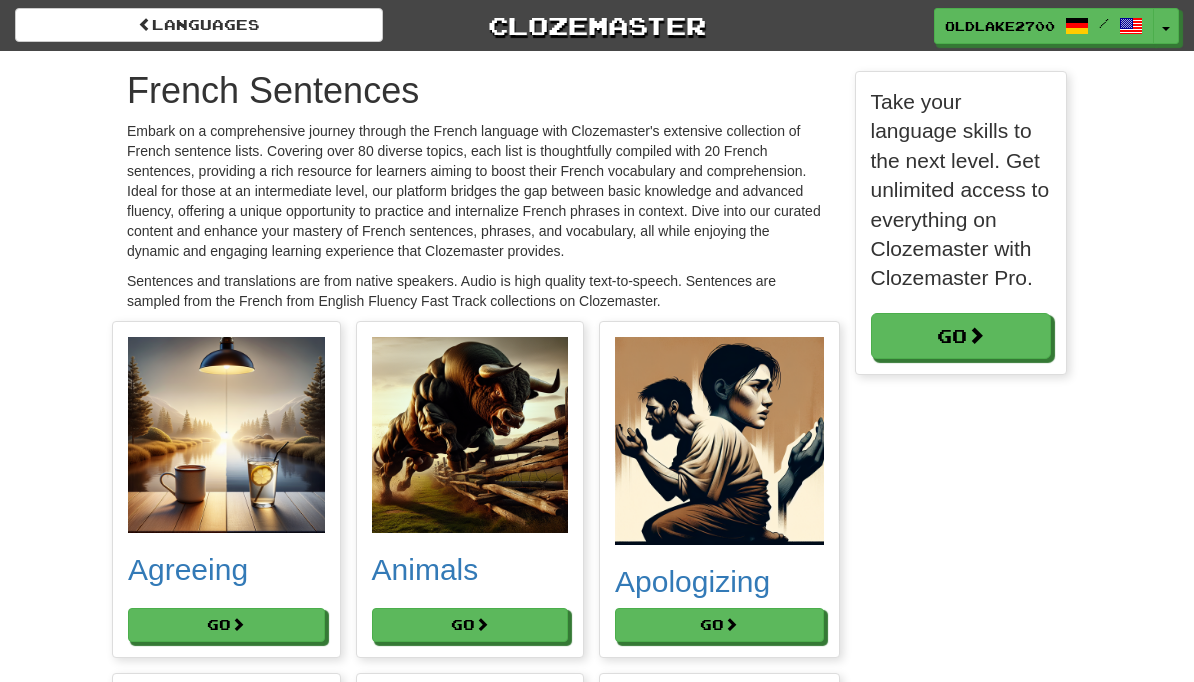 scroll, scrollTop: 0, scrollLeft: 0, axis: both 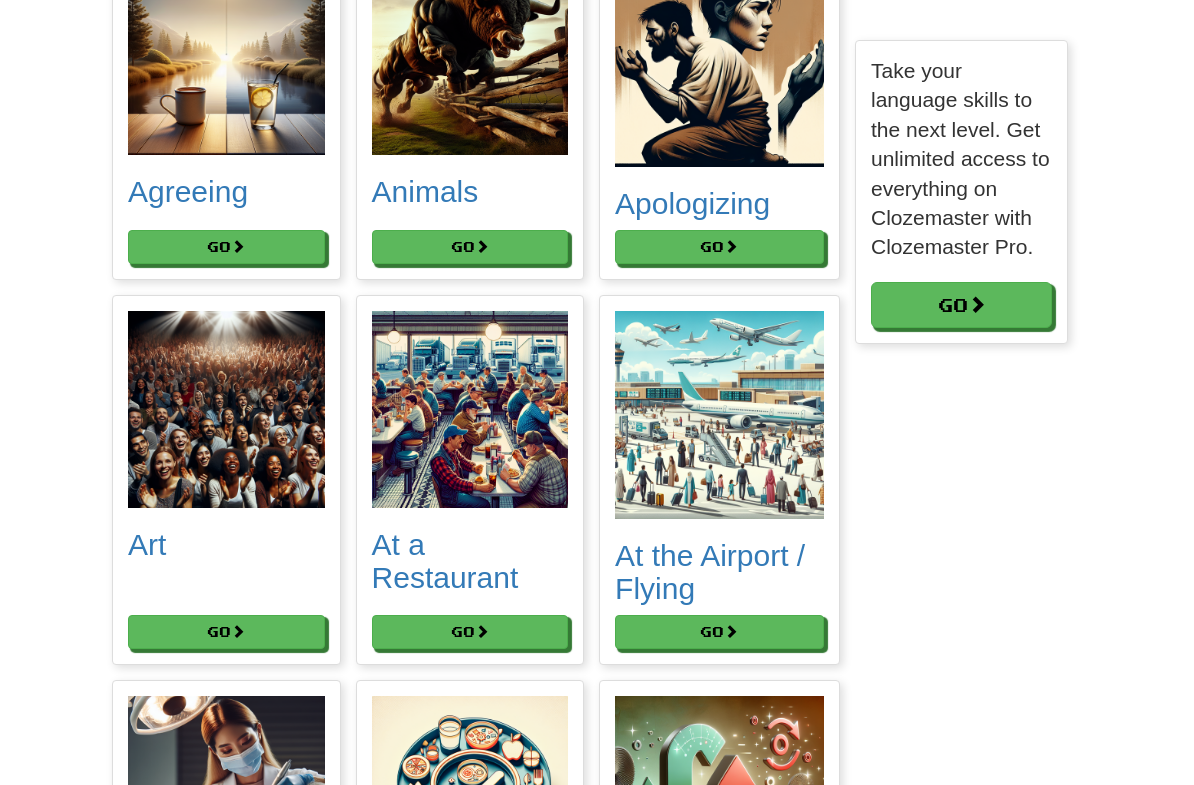 click on "Go" at bounding box center [226, 247] 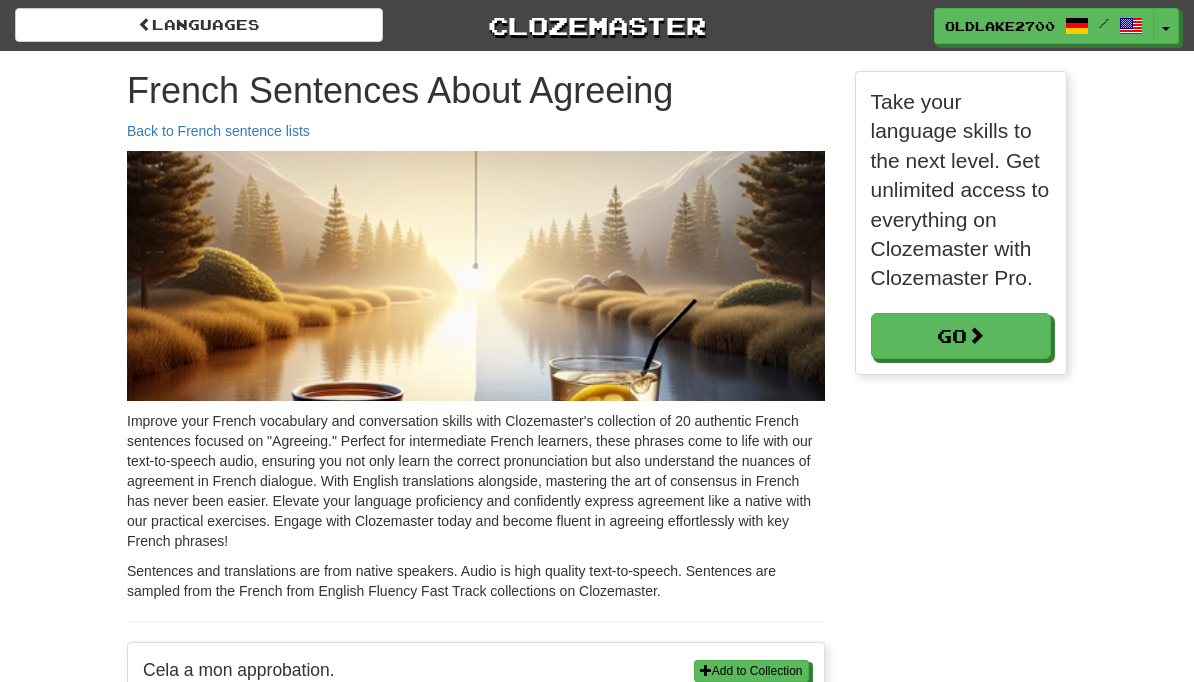 scroll, scrollTop: 0, scrollLeft: 0, axis: both 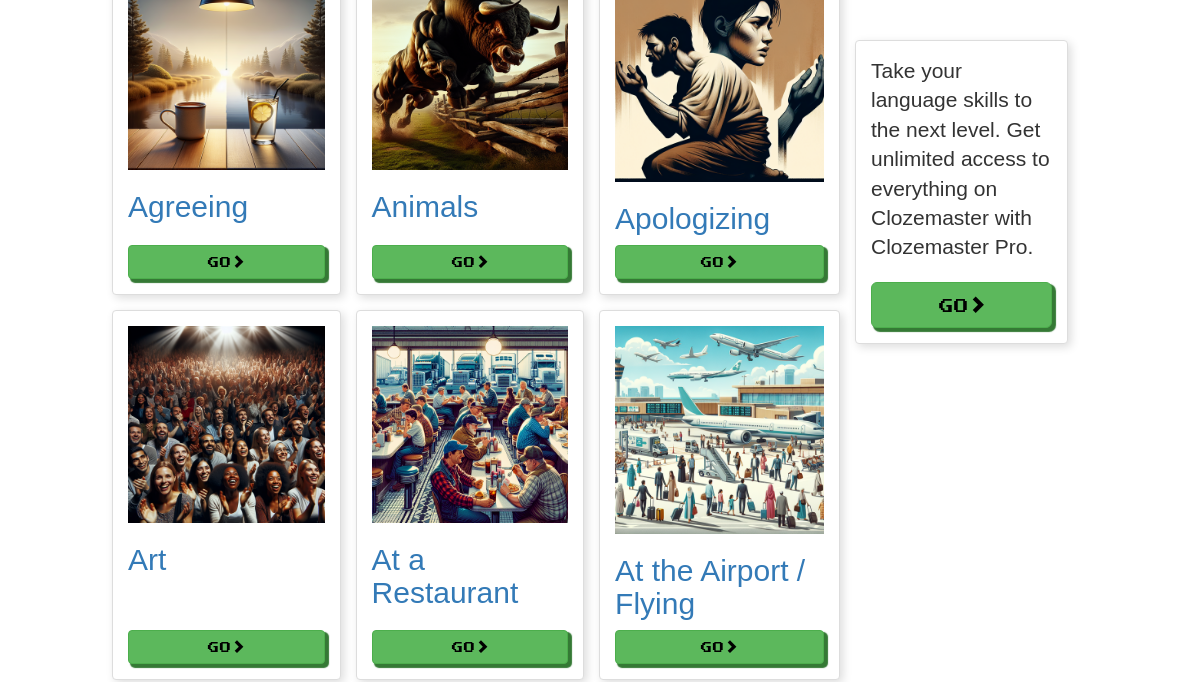 click on "Go" at bounding box center (470, 262) 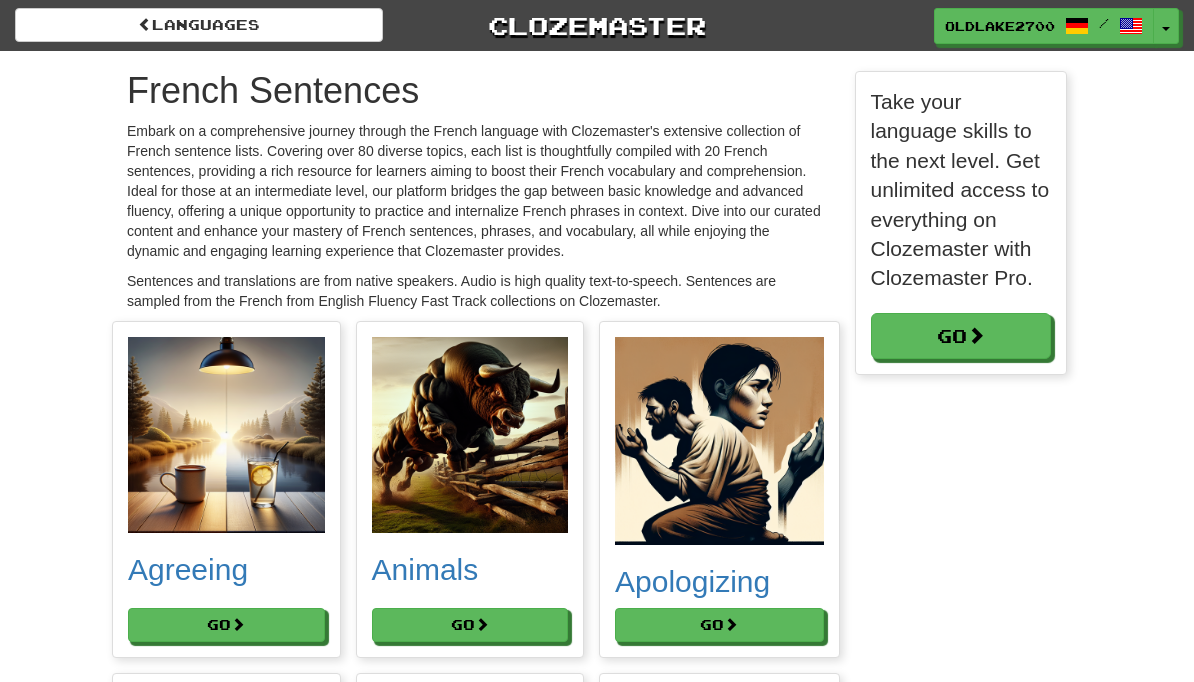 scroll, scrollTop: 363, scrollLeft: 0, axis: vertical 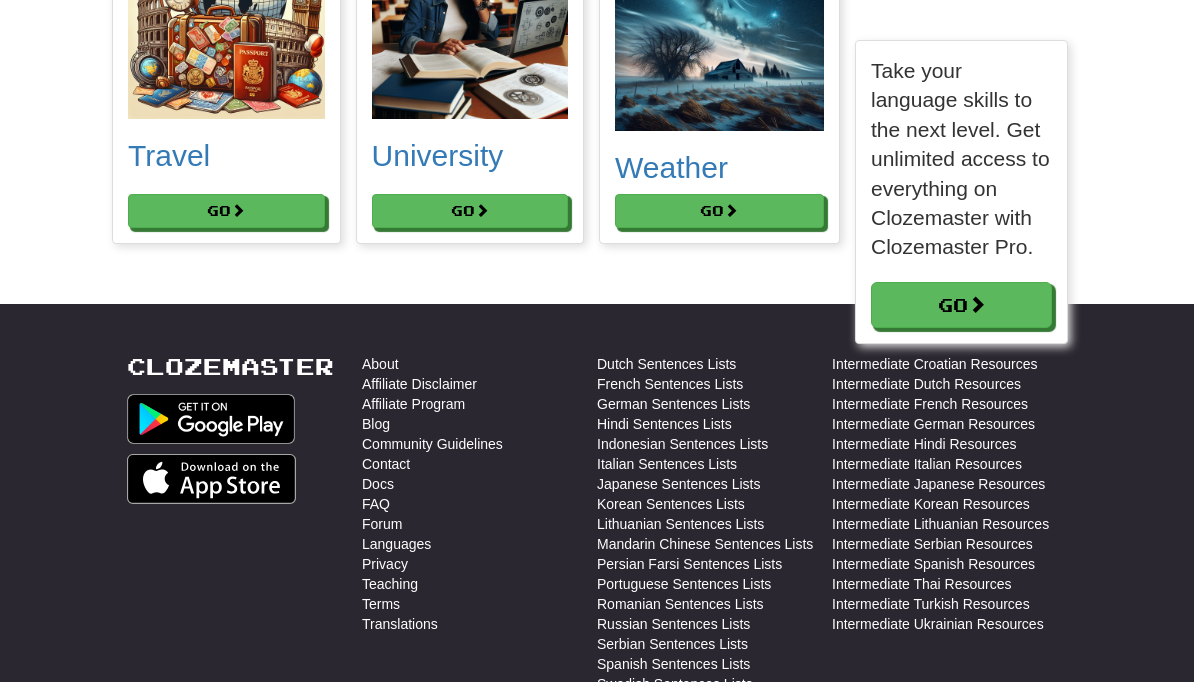 click on "Go" at bounding box center (470, 211) 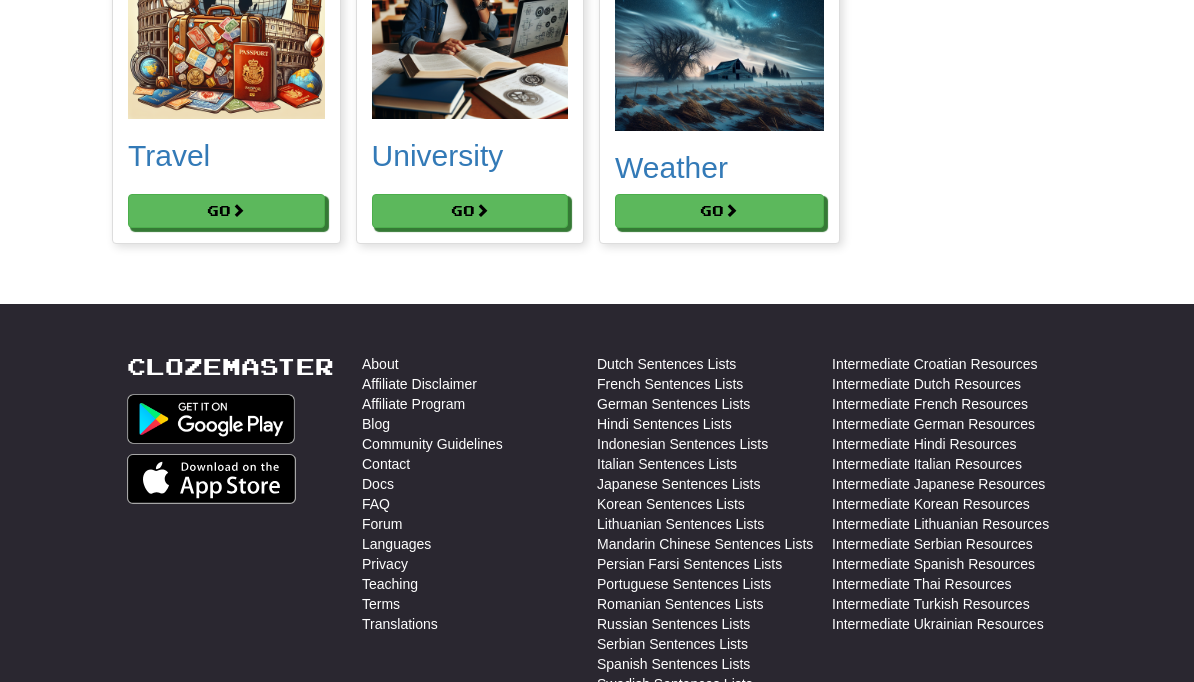 scroll, scrollTop: 301, scrollLeft: 212, axis: both 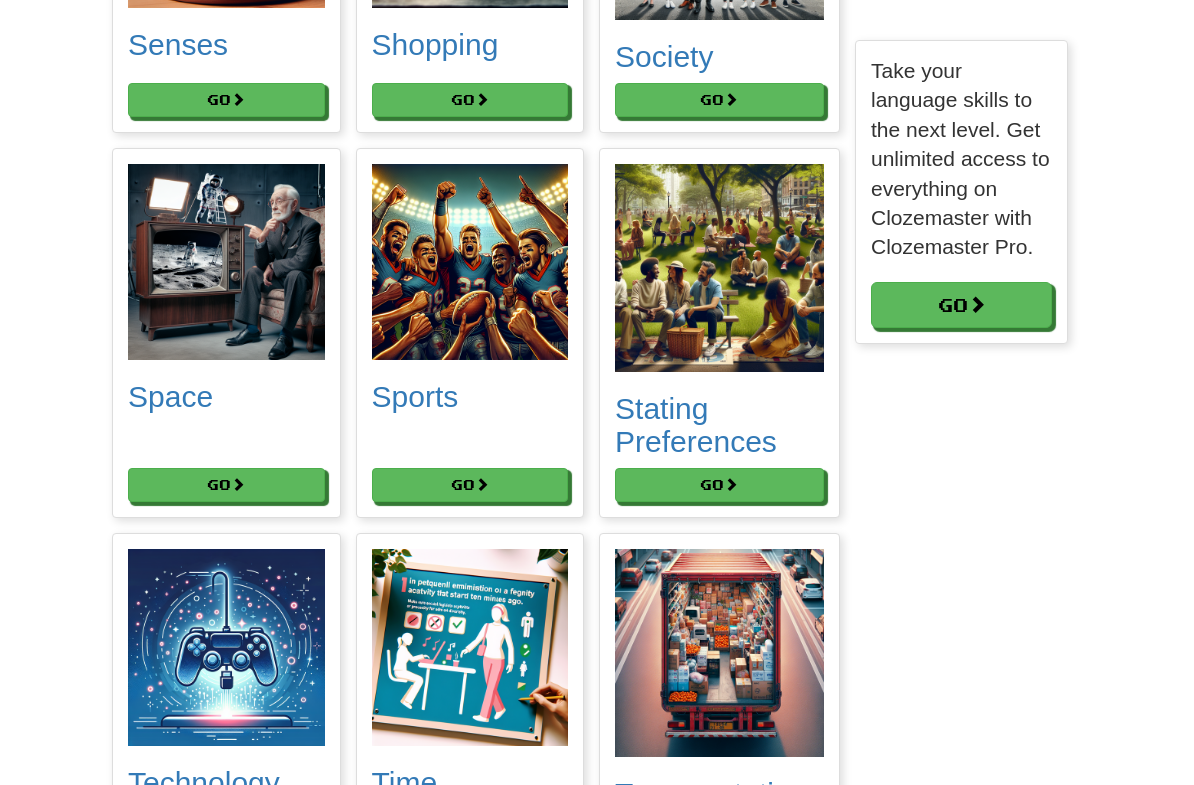 click on "Go" at bounding box center (719, 485) 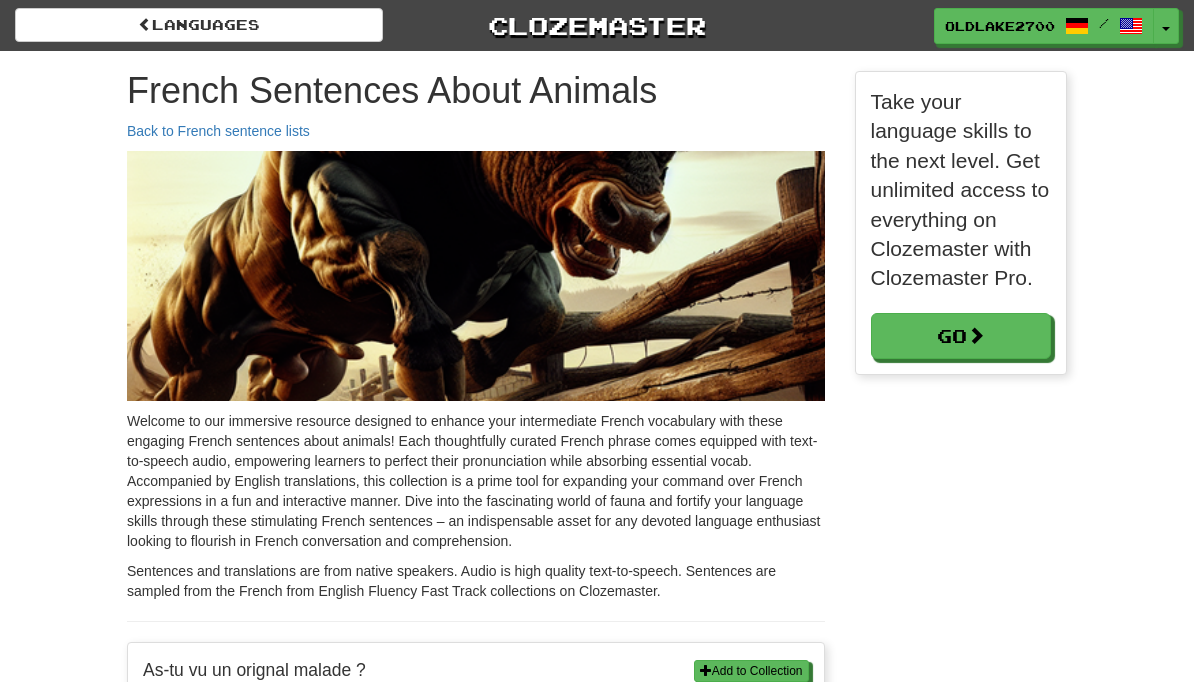 scroll, scrollTop: 0, scrollLeft: 0, axis: both 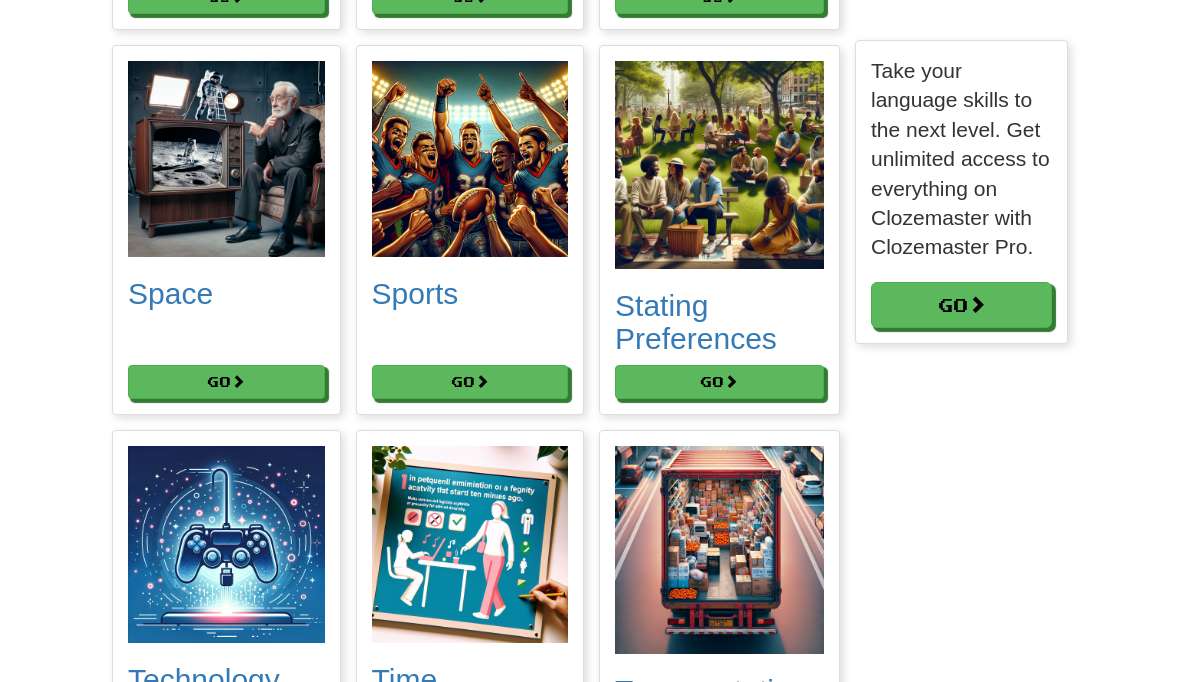 click on "Go" at bounding box center (470, 382) 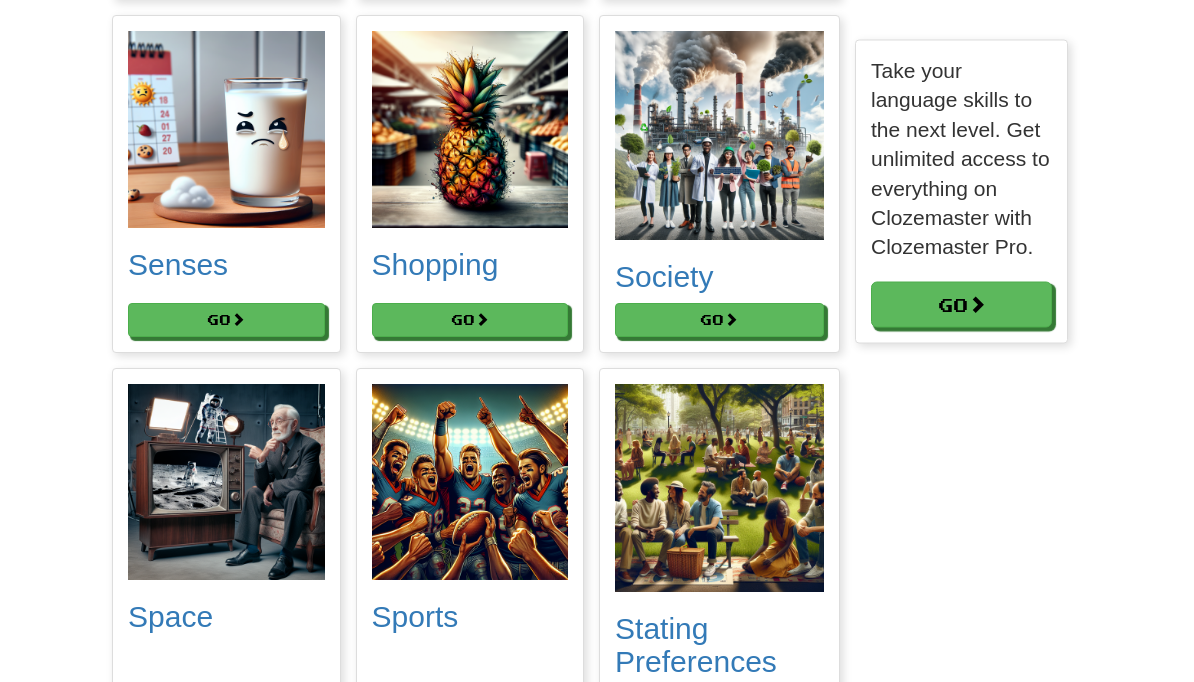 scroll, scrollTop: 9007, scrollLeft: 0, axis: vertical 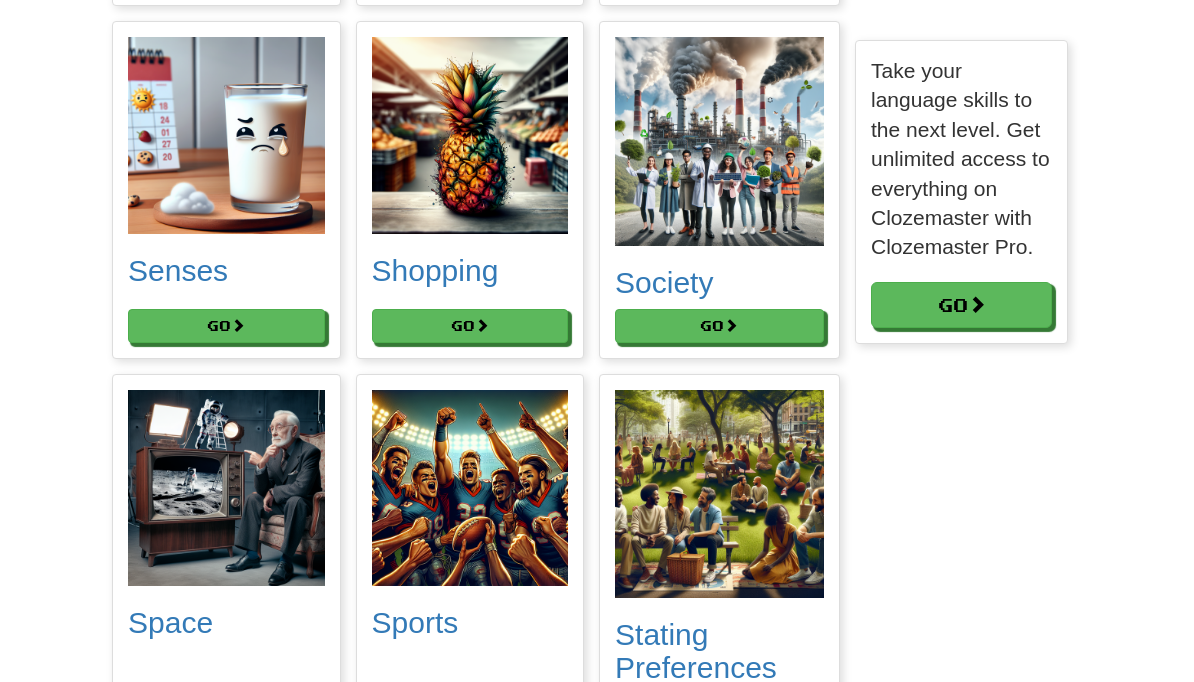 click on "Go" at bounding box center (719, 326) 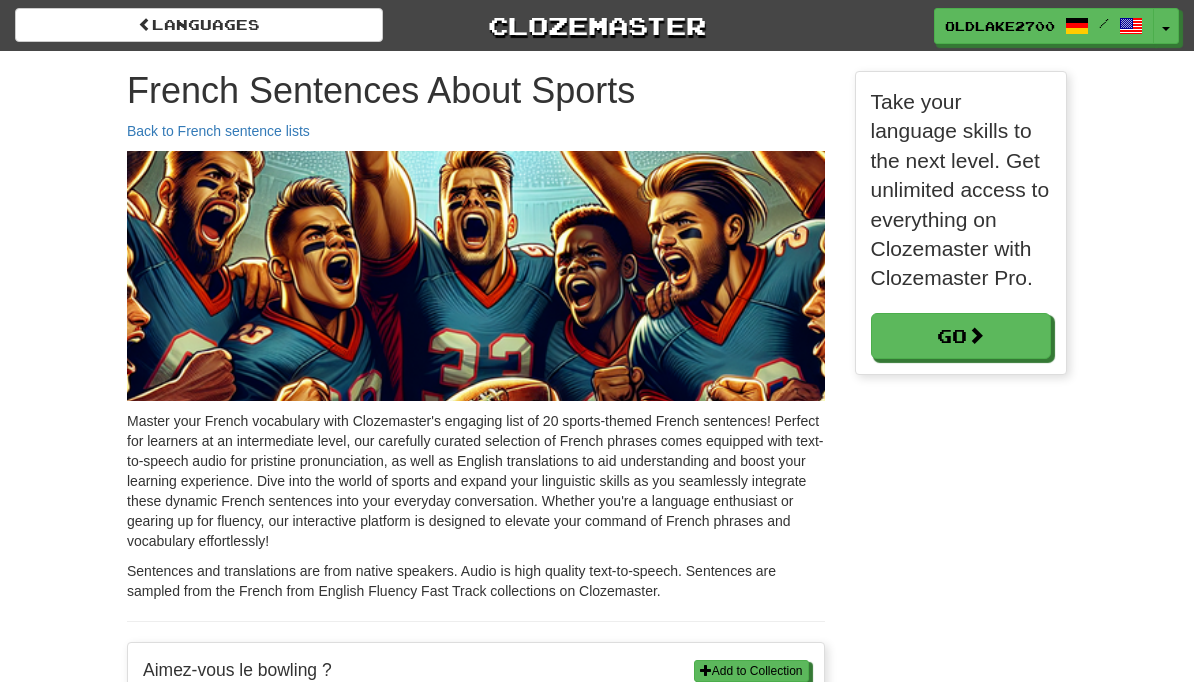 scroll, scrollTop: 0, scrollLeft: 0, axis: both 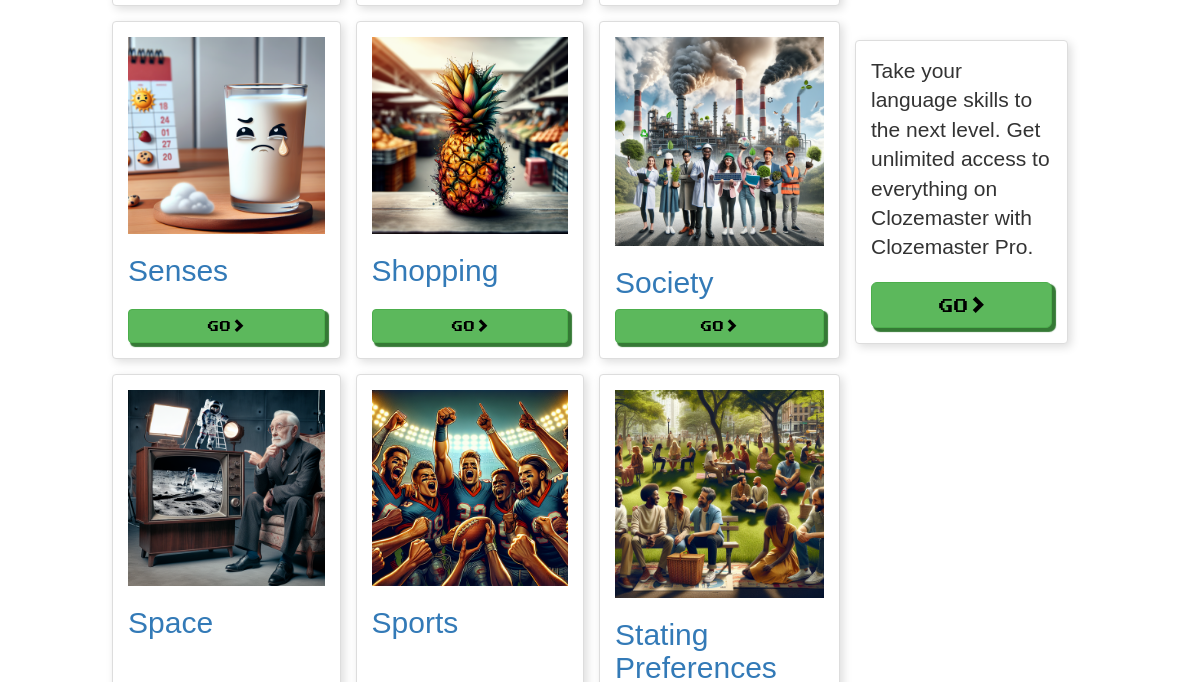 click on "Go" at bounding box center (226, 326) 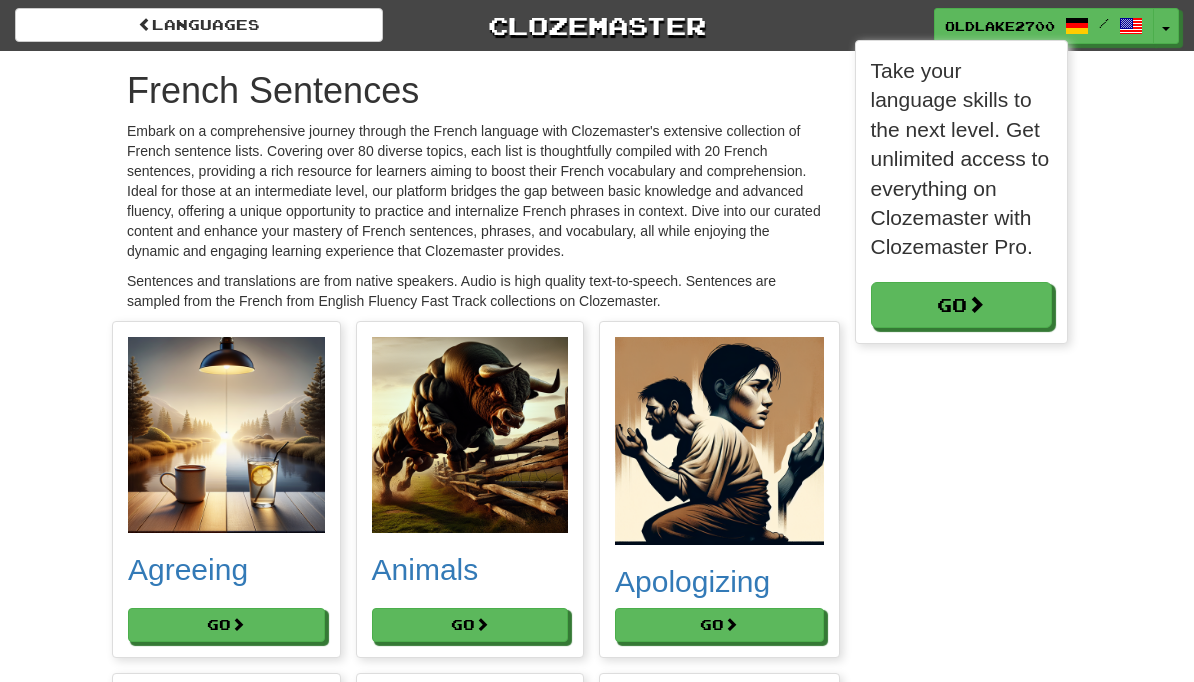scroll, scrollTop: 9007, scrollLeft: 0, axis: vertical 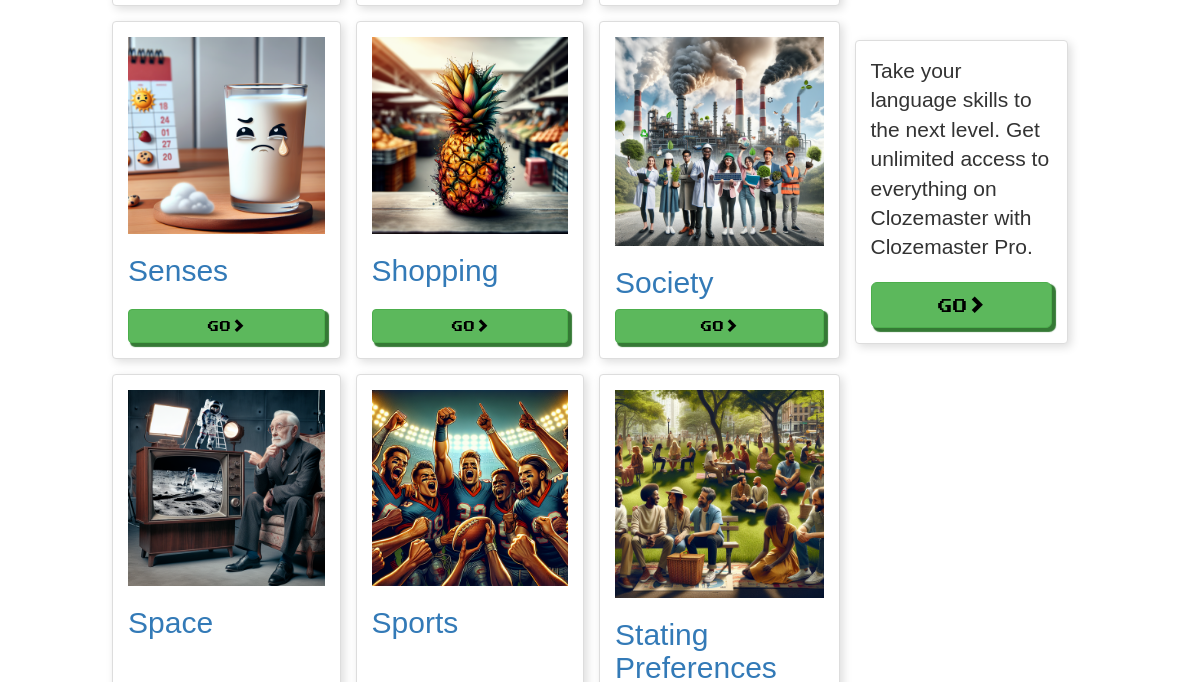 click on "Go" at bounding box center (470, 326) 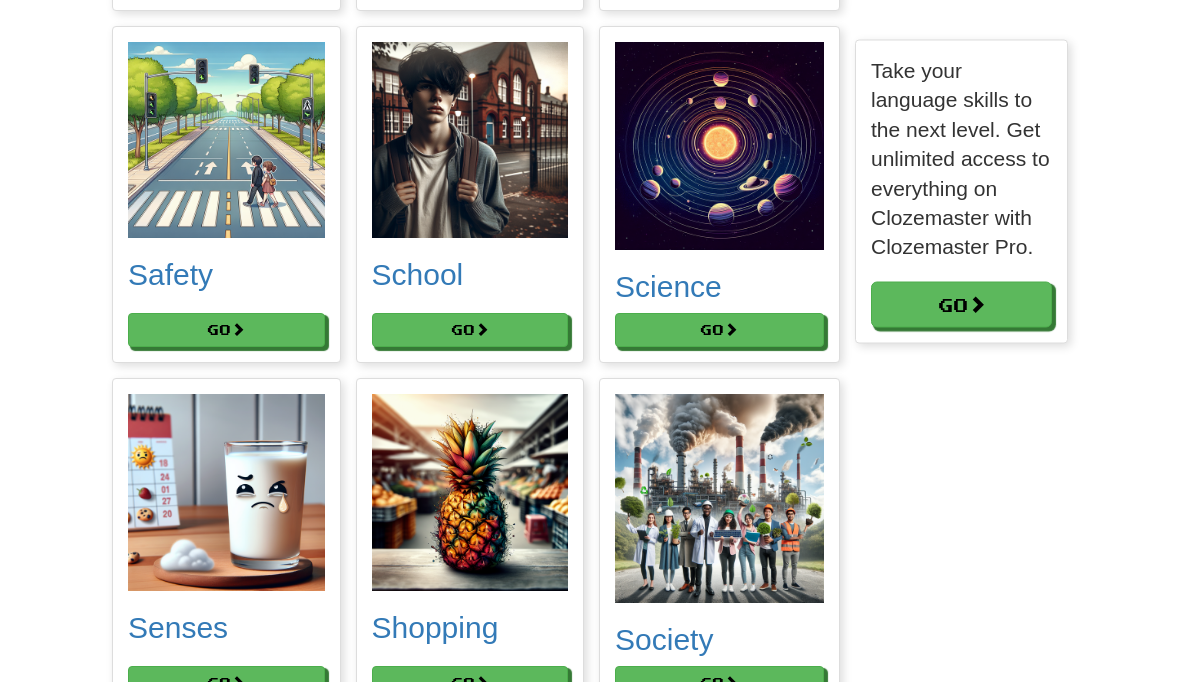 scroll, scrollTop: 8650, scrollLeft: 0, axis: vertical 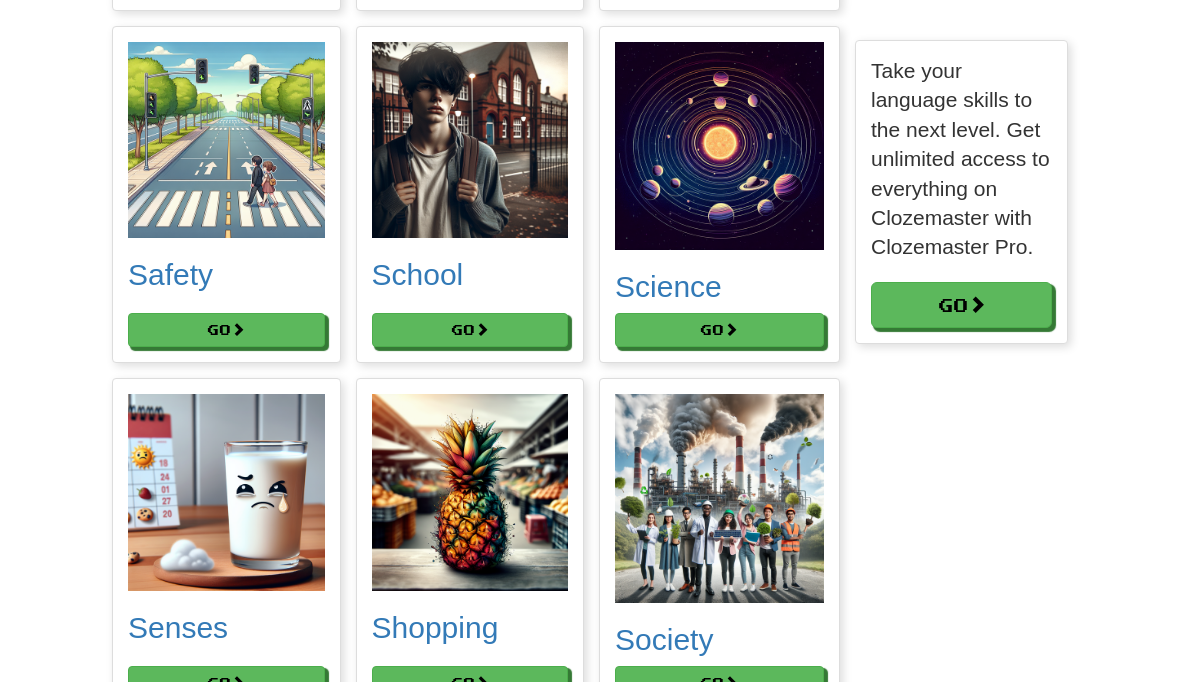 click on "Go" at bounding box center (470, 330) 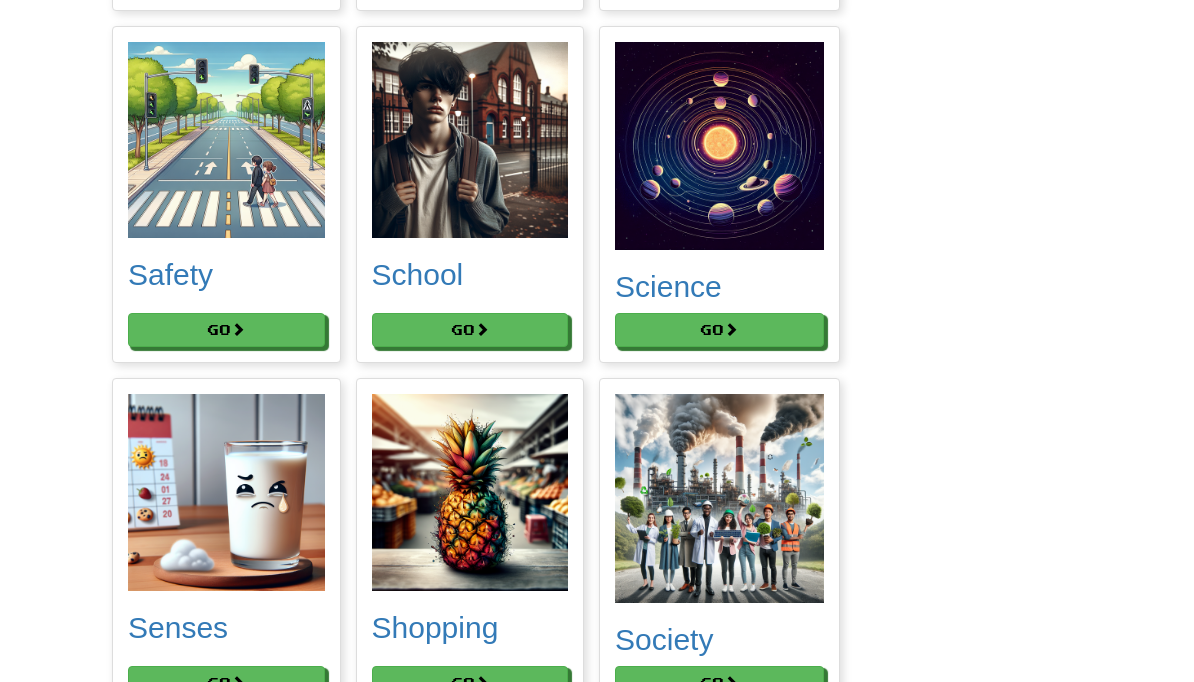 scroll, scrollTop: 301, scrollLeft: 212, axis: both 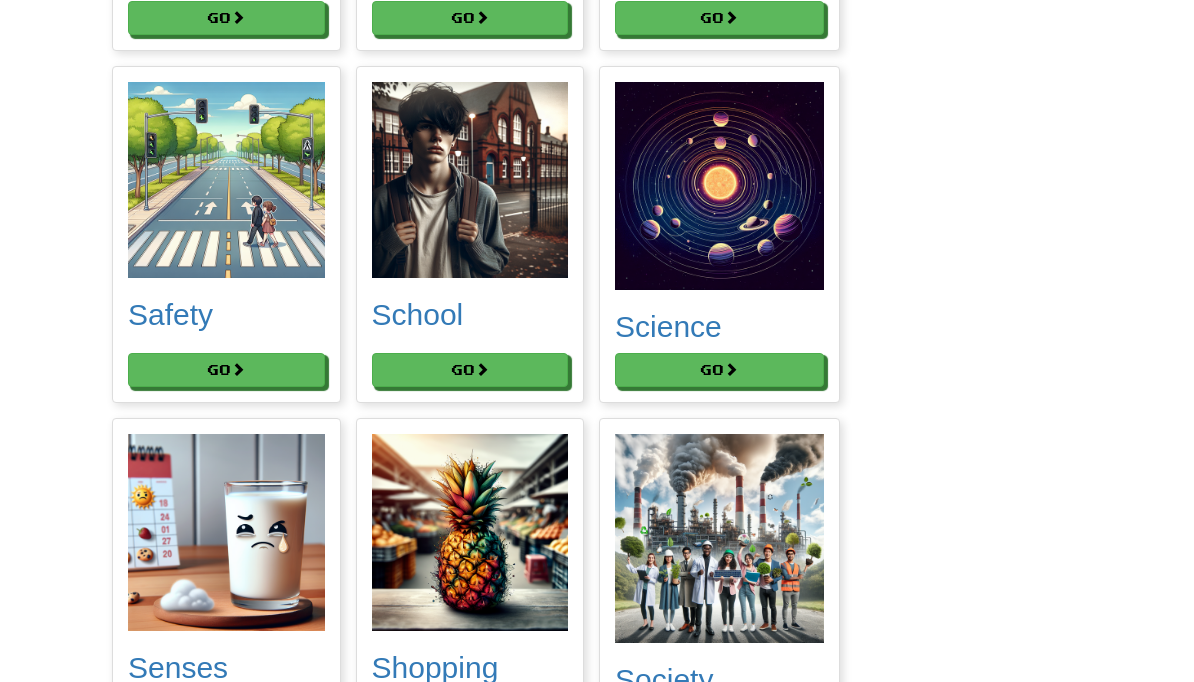 click on "Go" at bounding box center [226, 370] 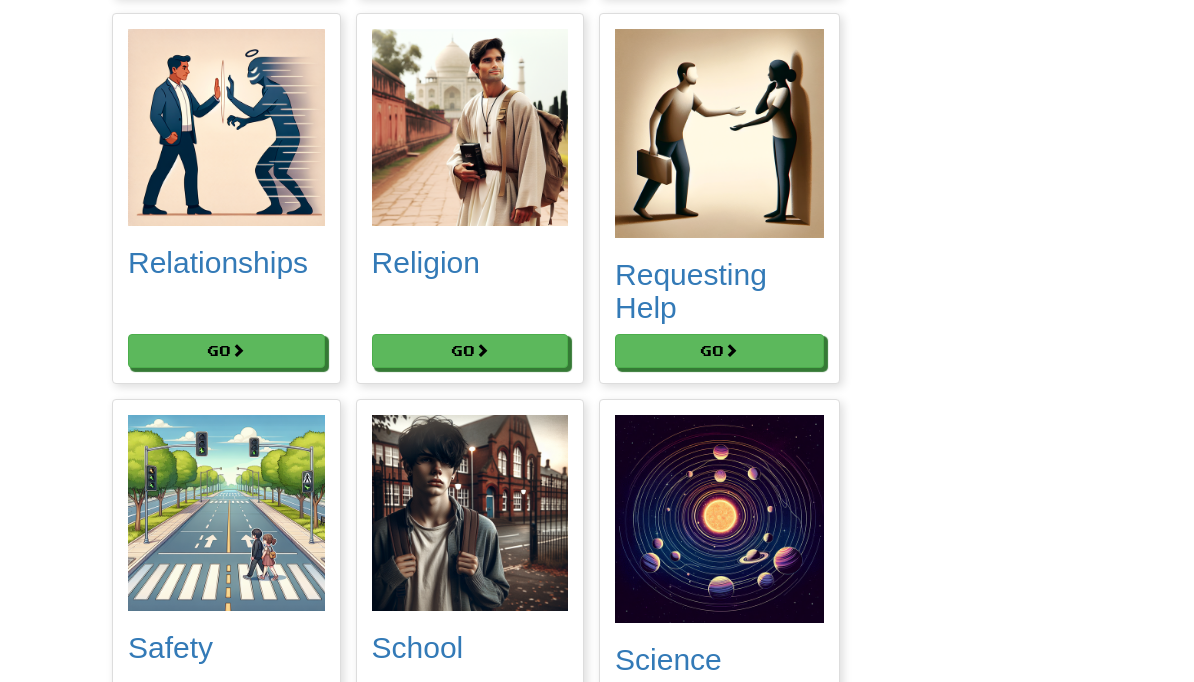 scroll, scrollTop: 8264, scrollLeft: 0, axis: vertical 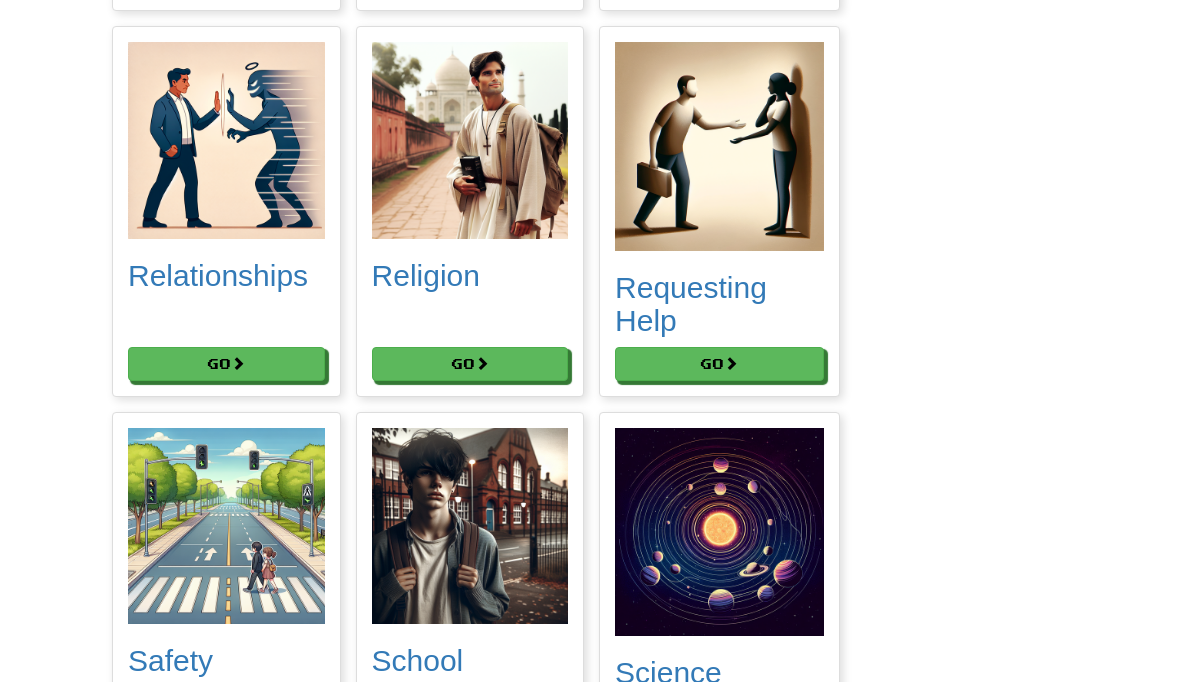 click on "Go" at bounding box center (226, 364) 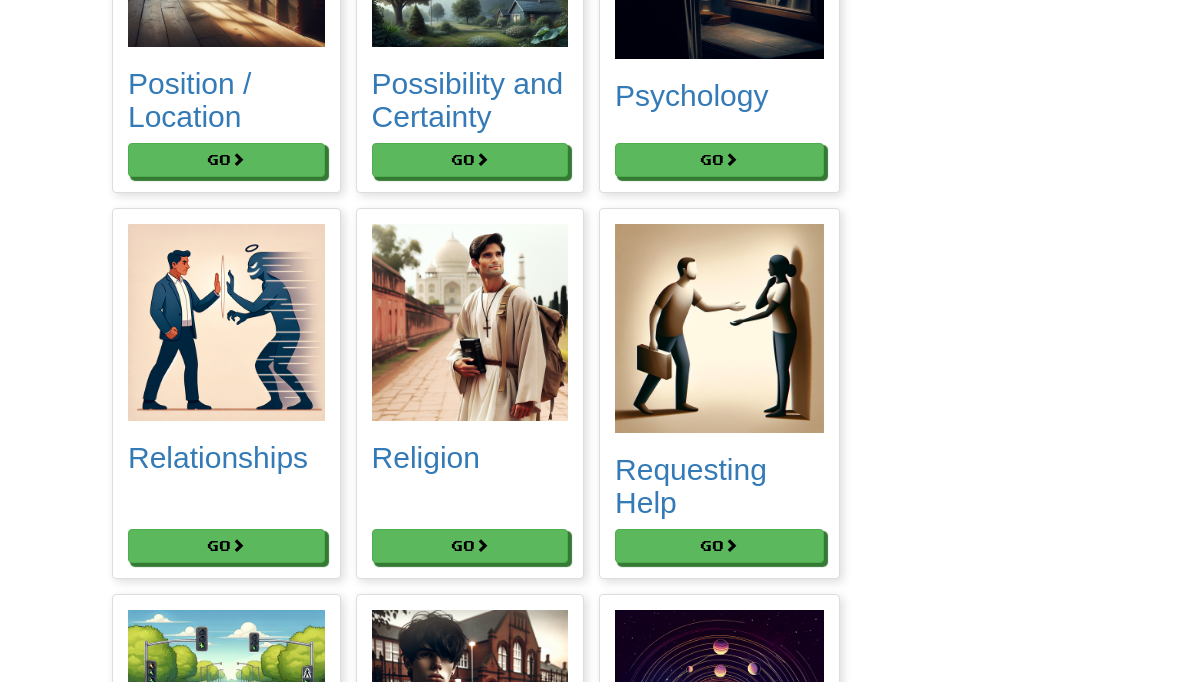 scroll, scrollTop: 8082, scrollLeft: 0, axis: vertical 